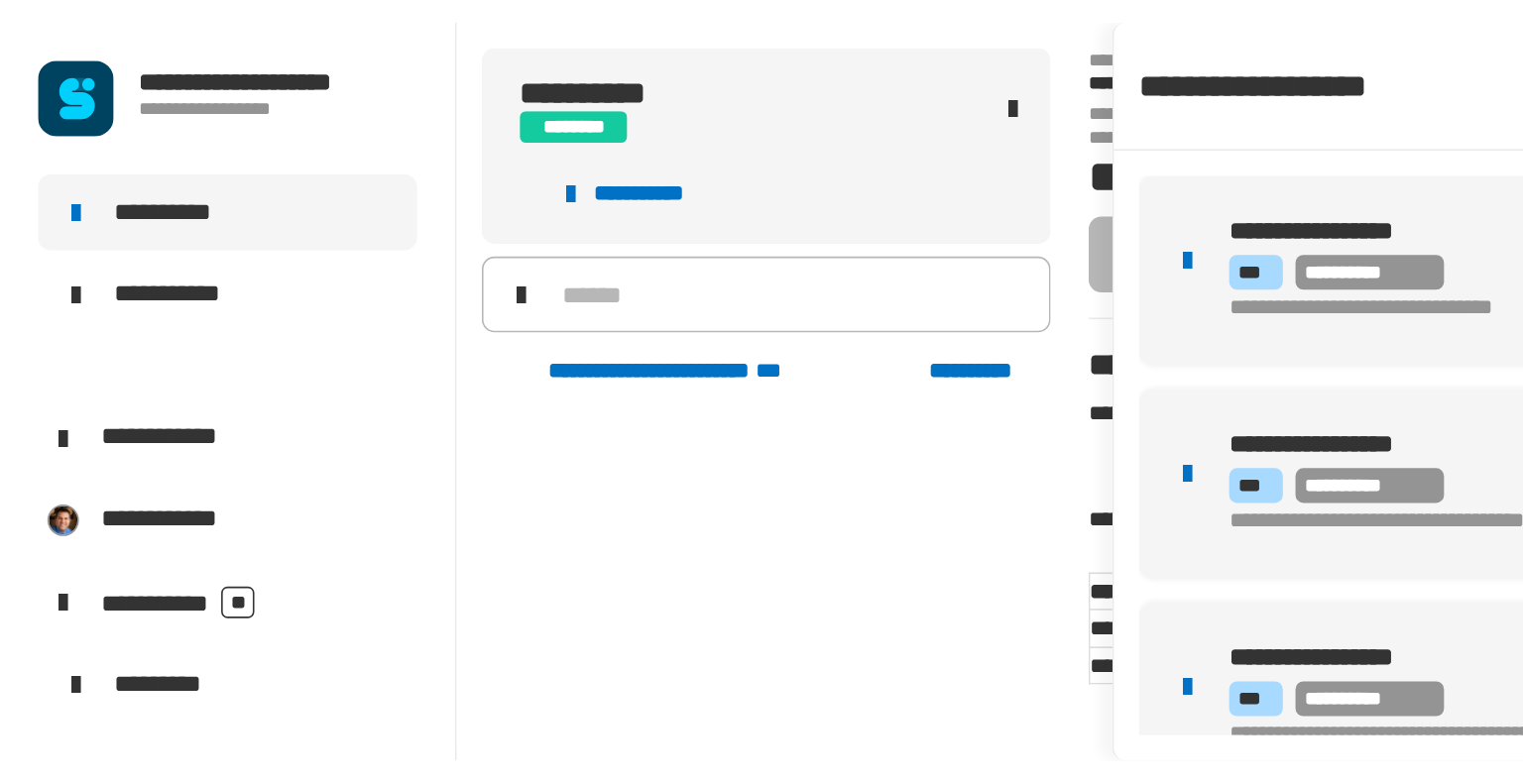 scroll, scrollTop: 0, scrollLeft: 0, axis: both 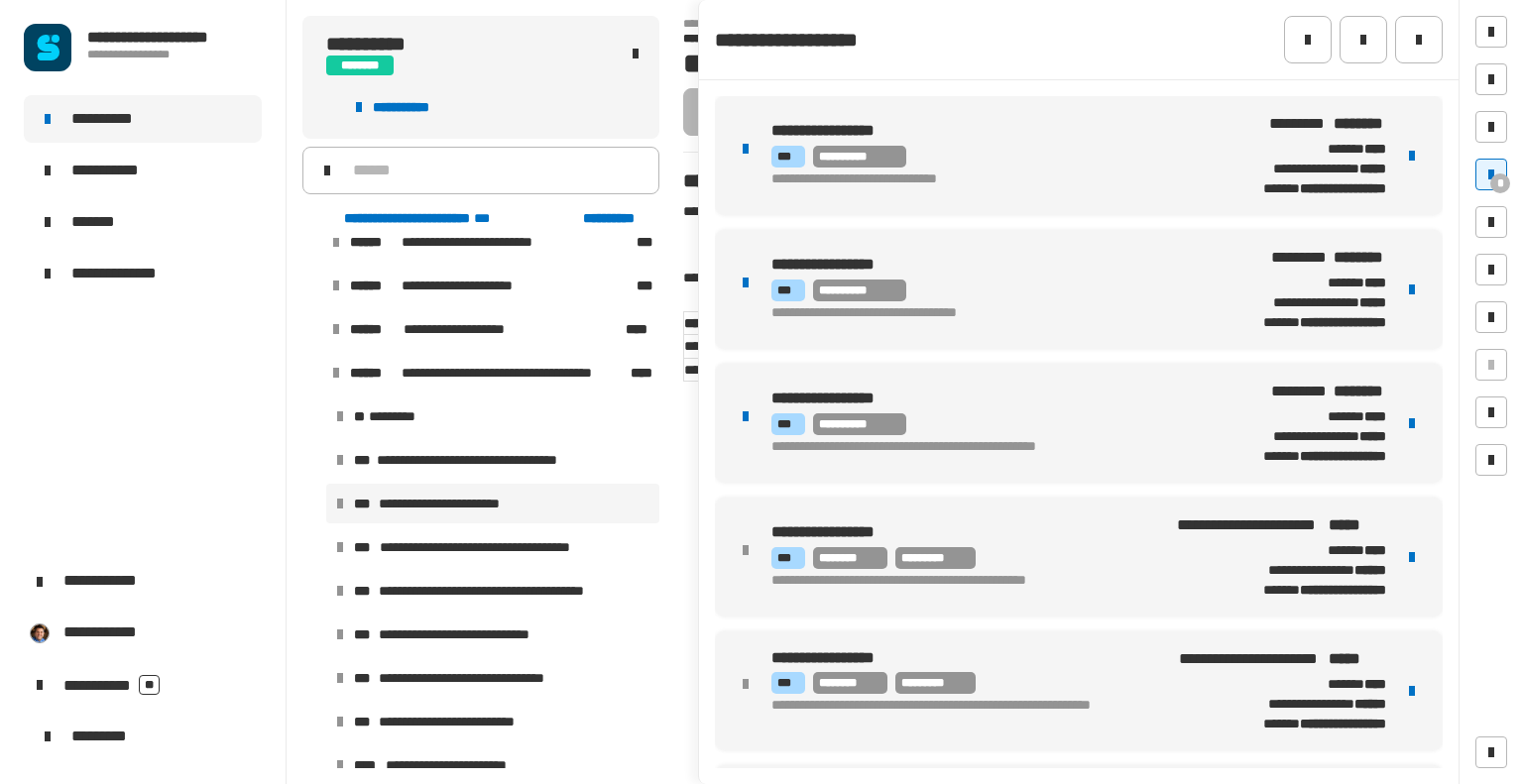 click on "**********" 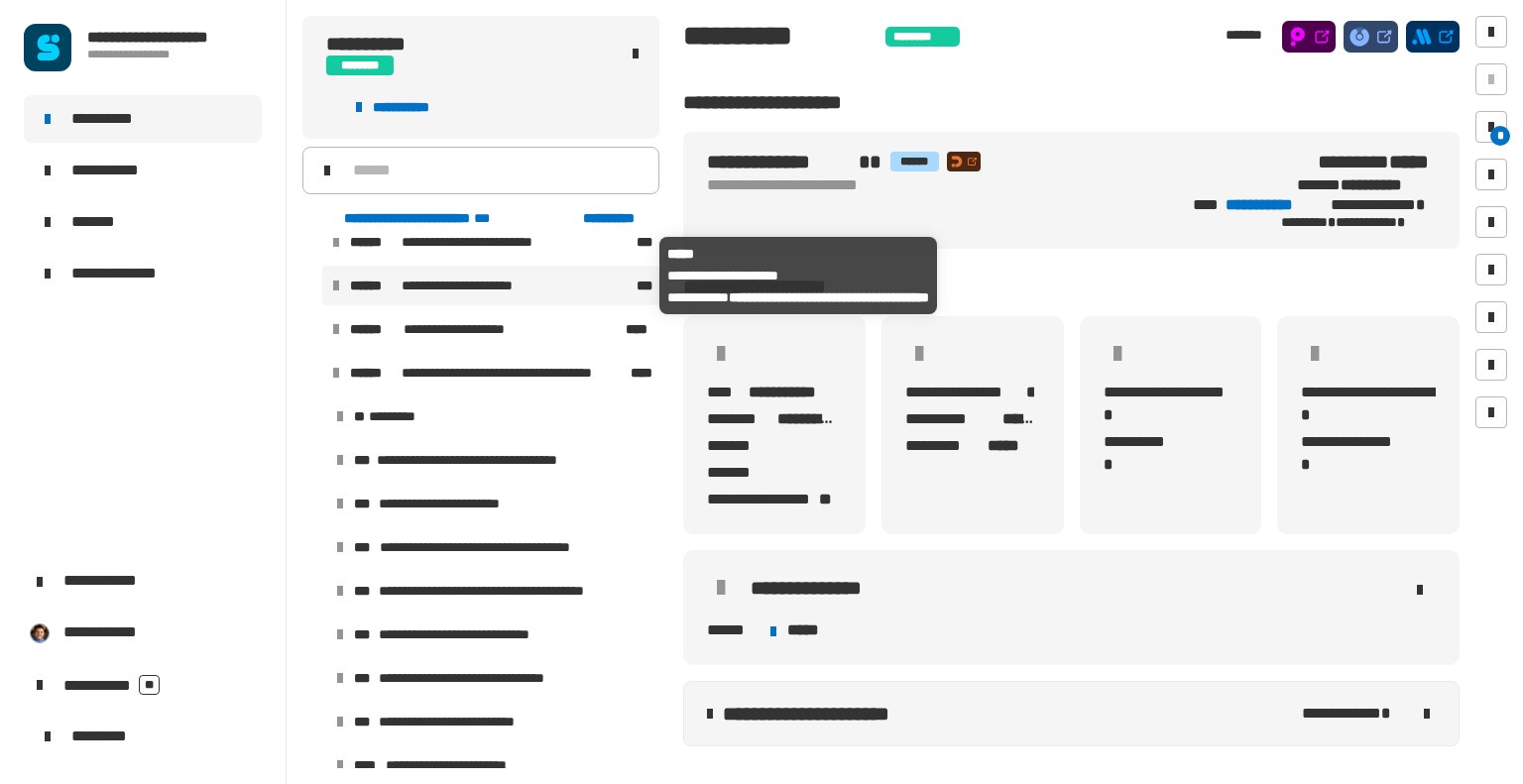 click on "**********" at bounding box center (470, 285) 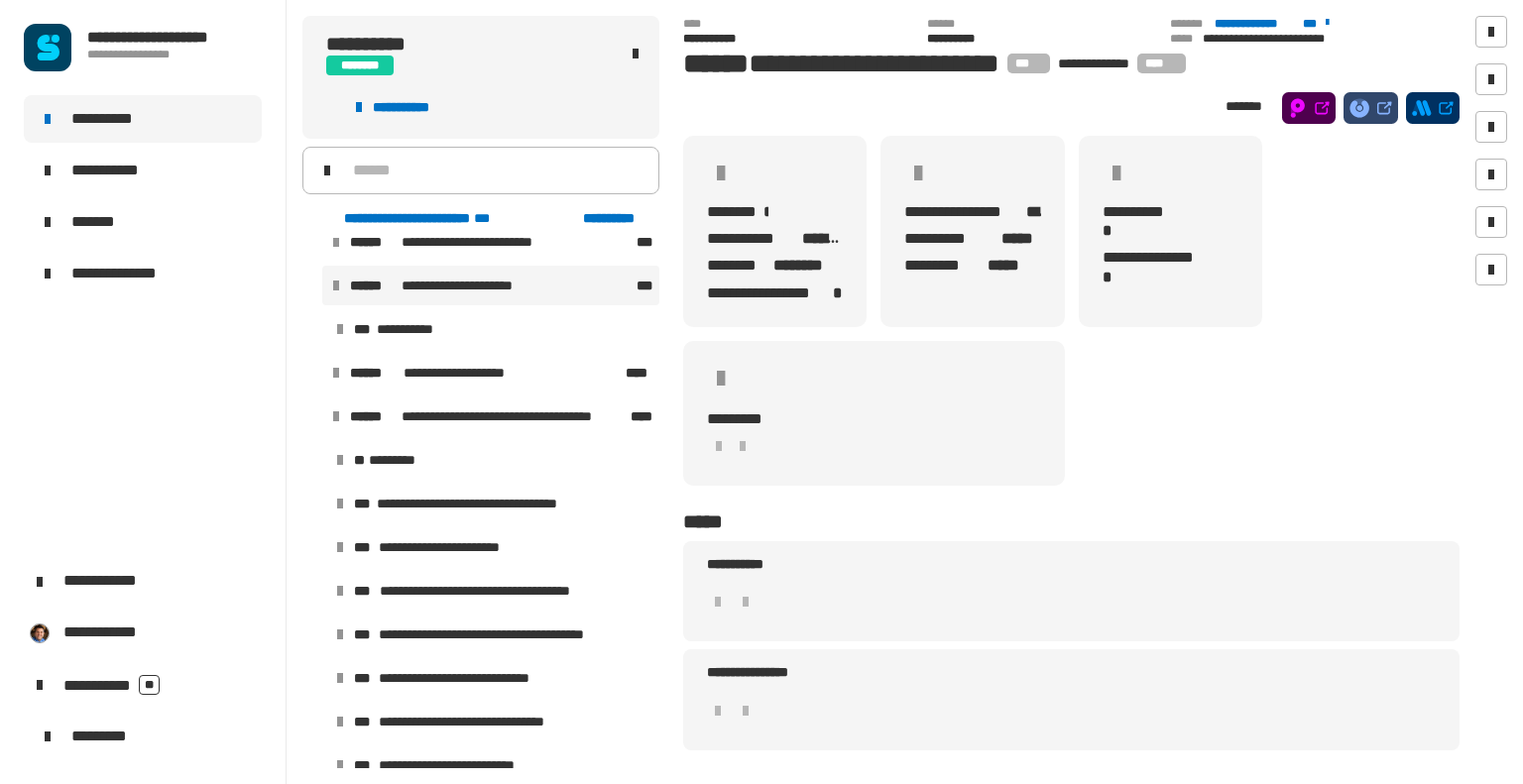 click on "**********" at bounding box center [795, 840] 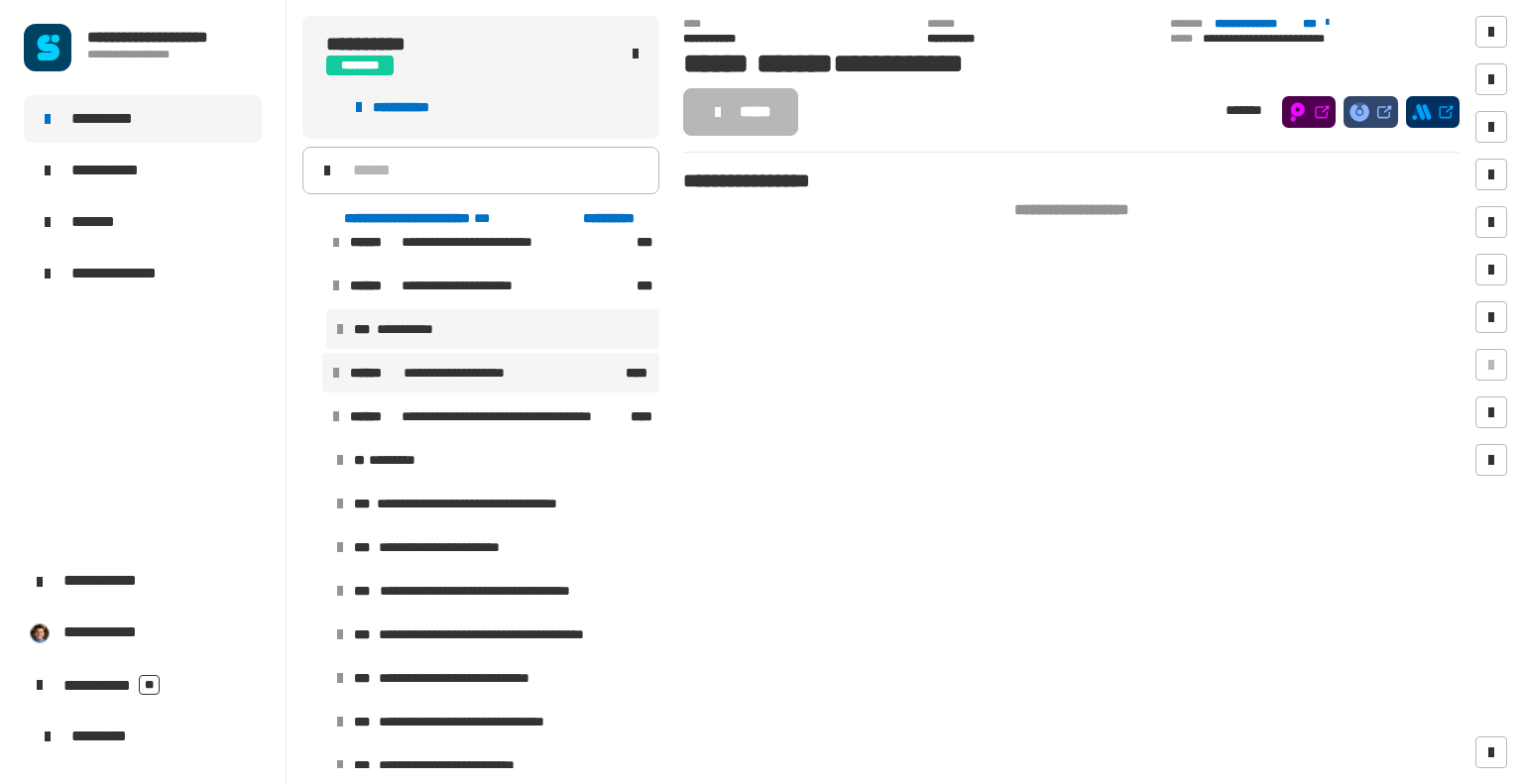 click on "**********" at bounding box center [460, 373] 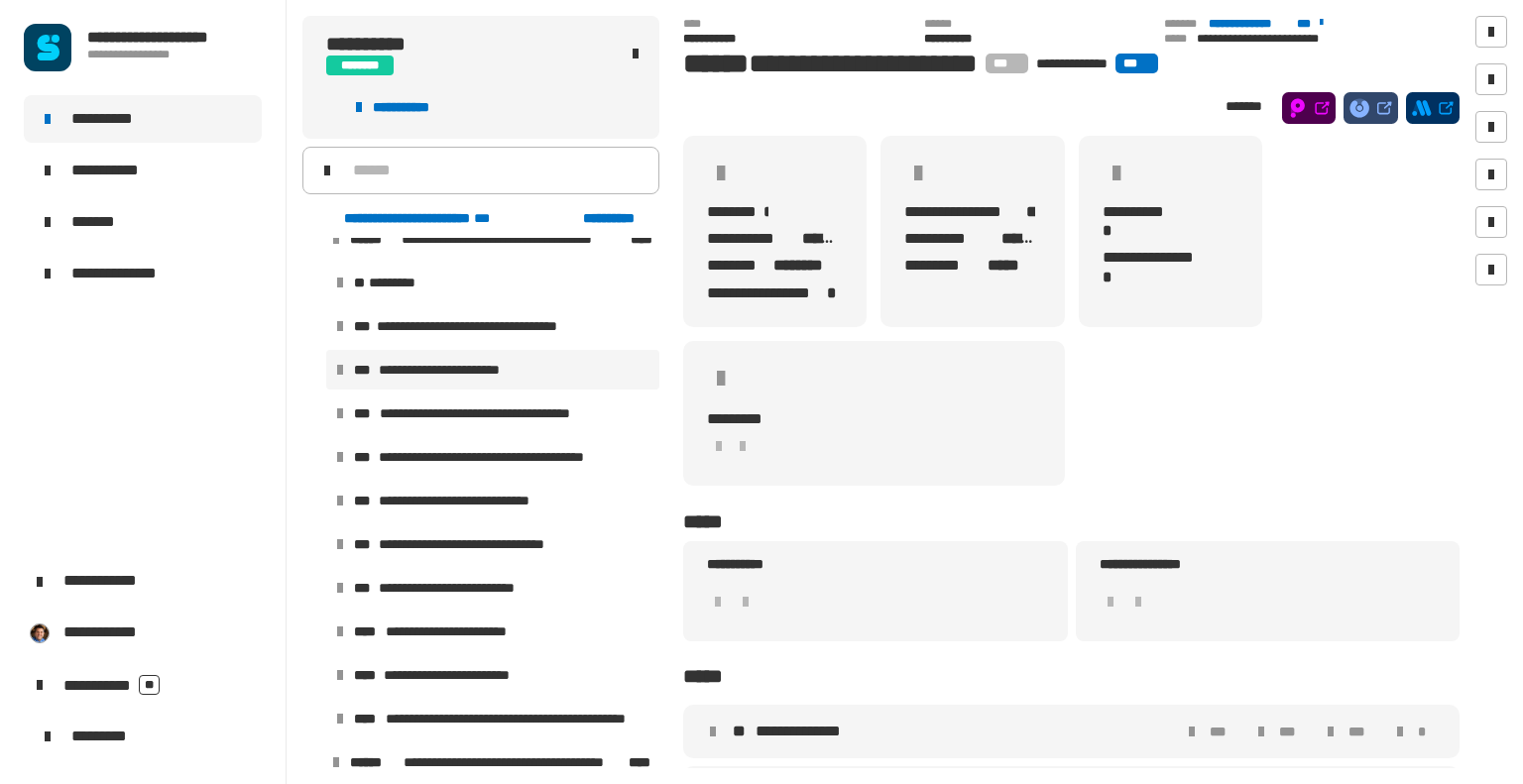 scroll, scrollTop: 2728, scrollLeft: 0, axis: vertical 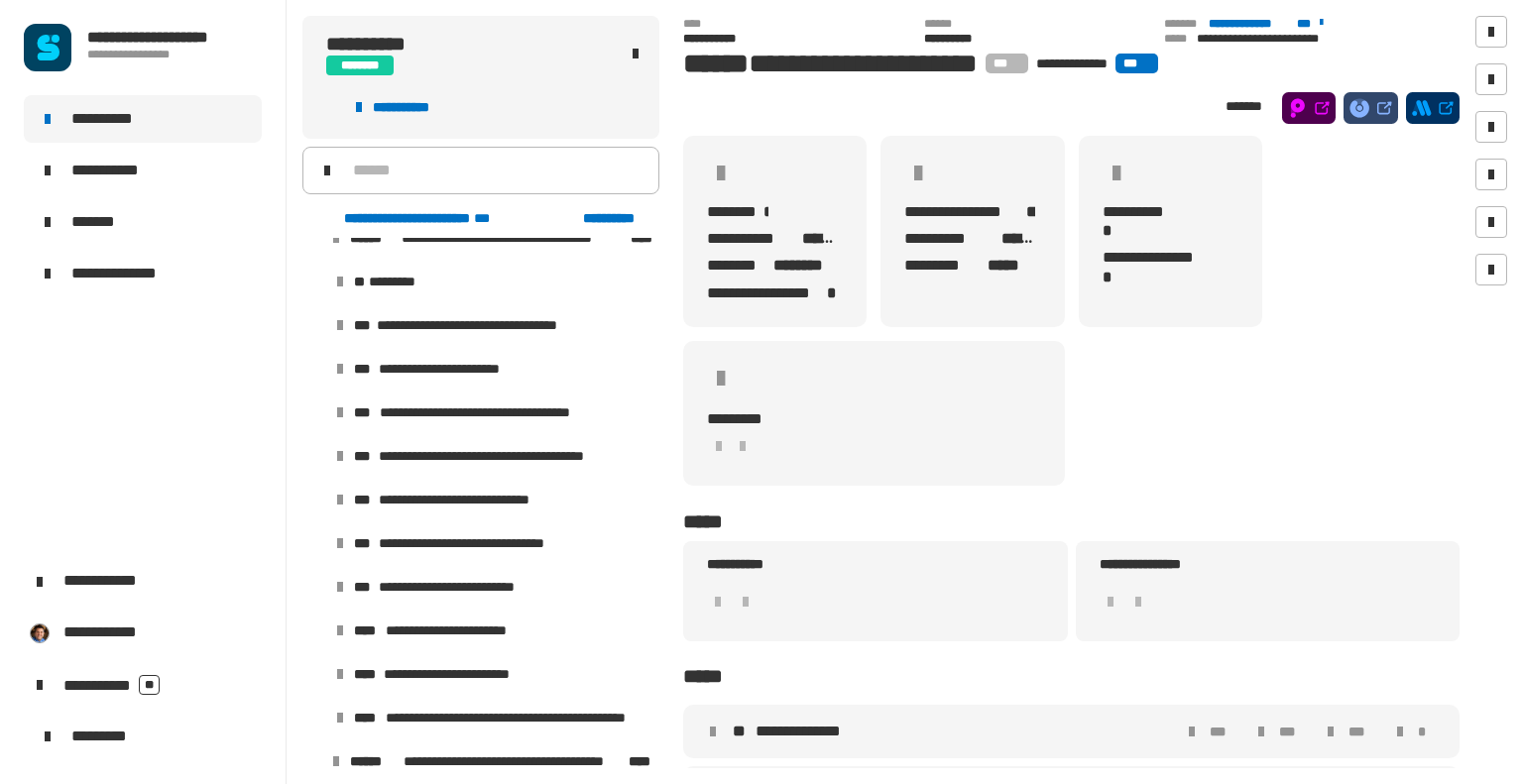 click 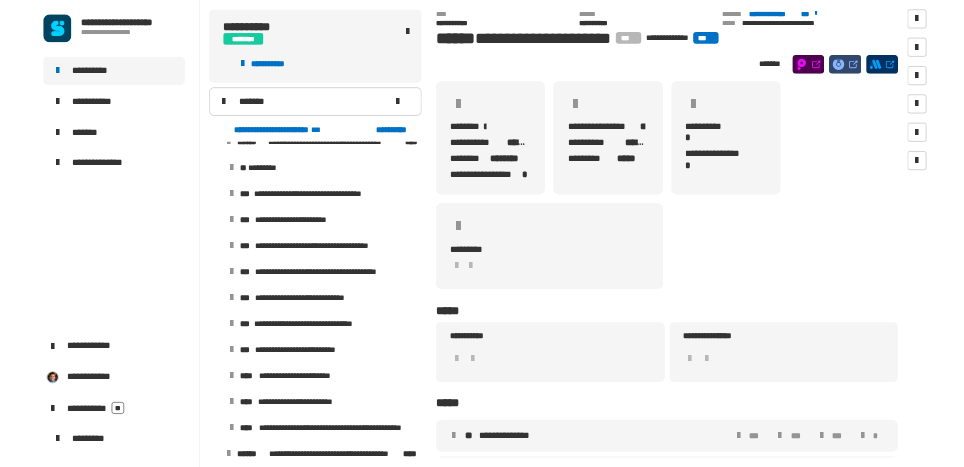 scroll, scrollTop: 0, scrollLeft: 0, axis: both 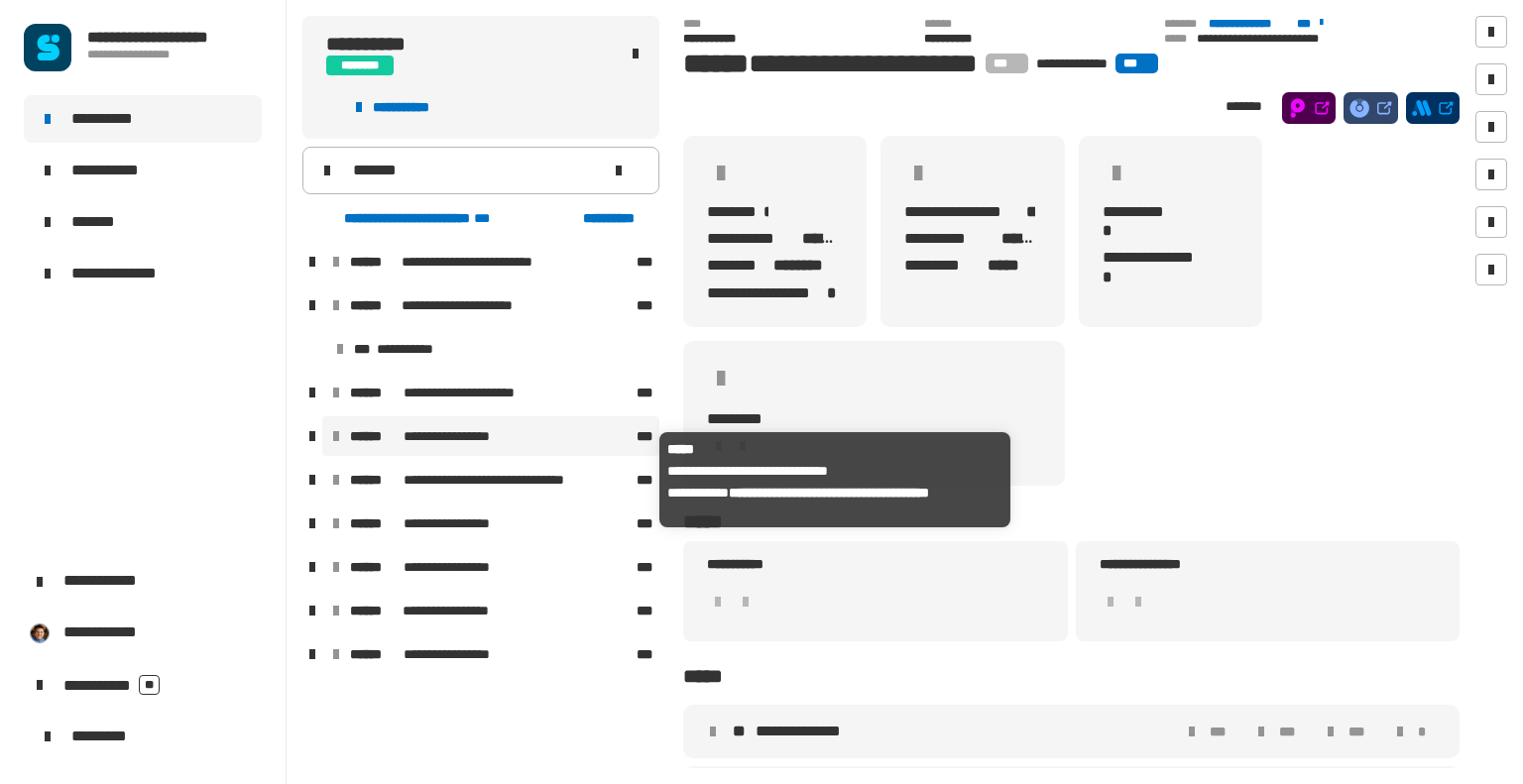 type on "*******" 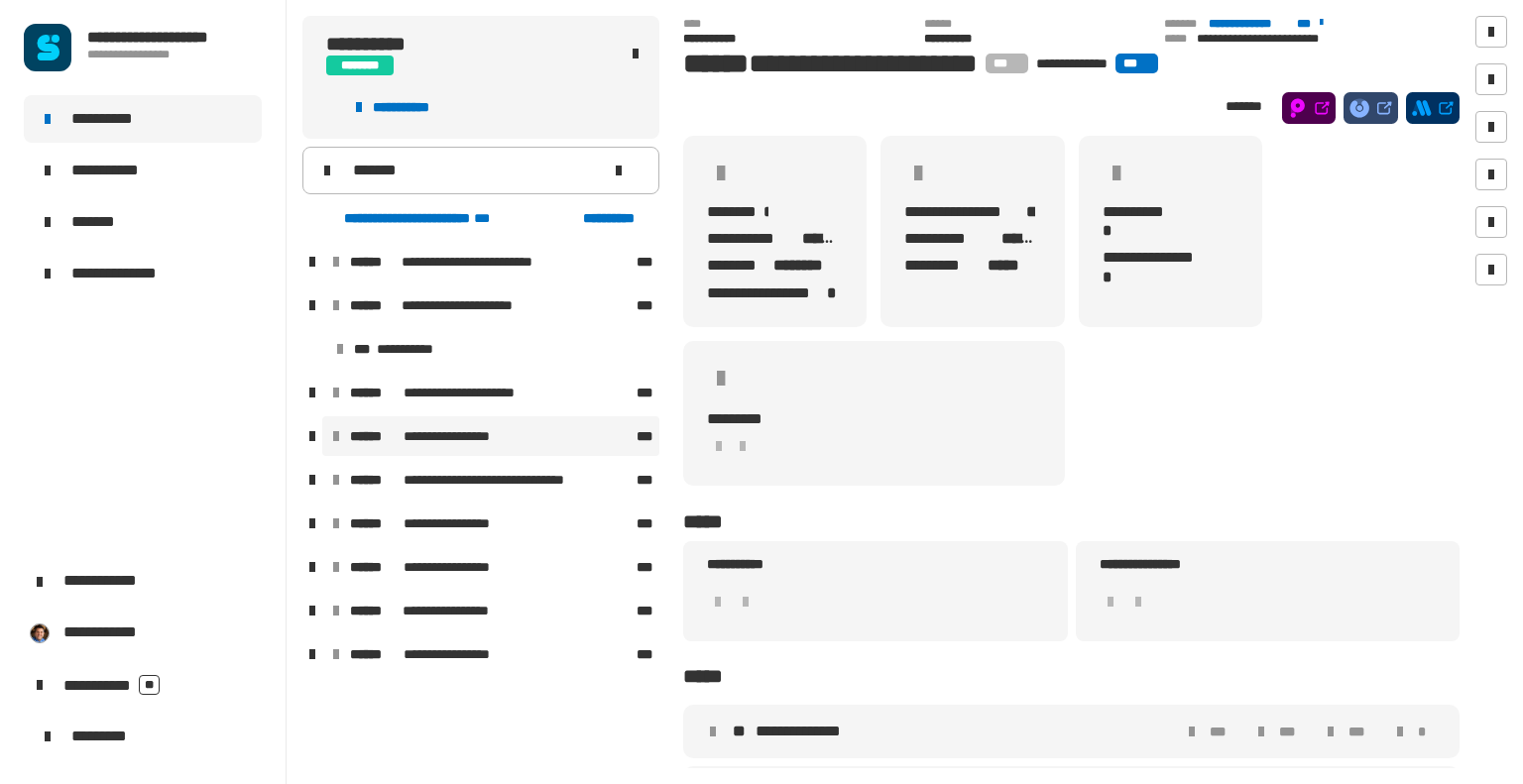 click on "**********" at bounding box center (456, 436) 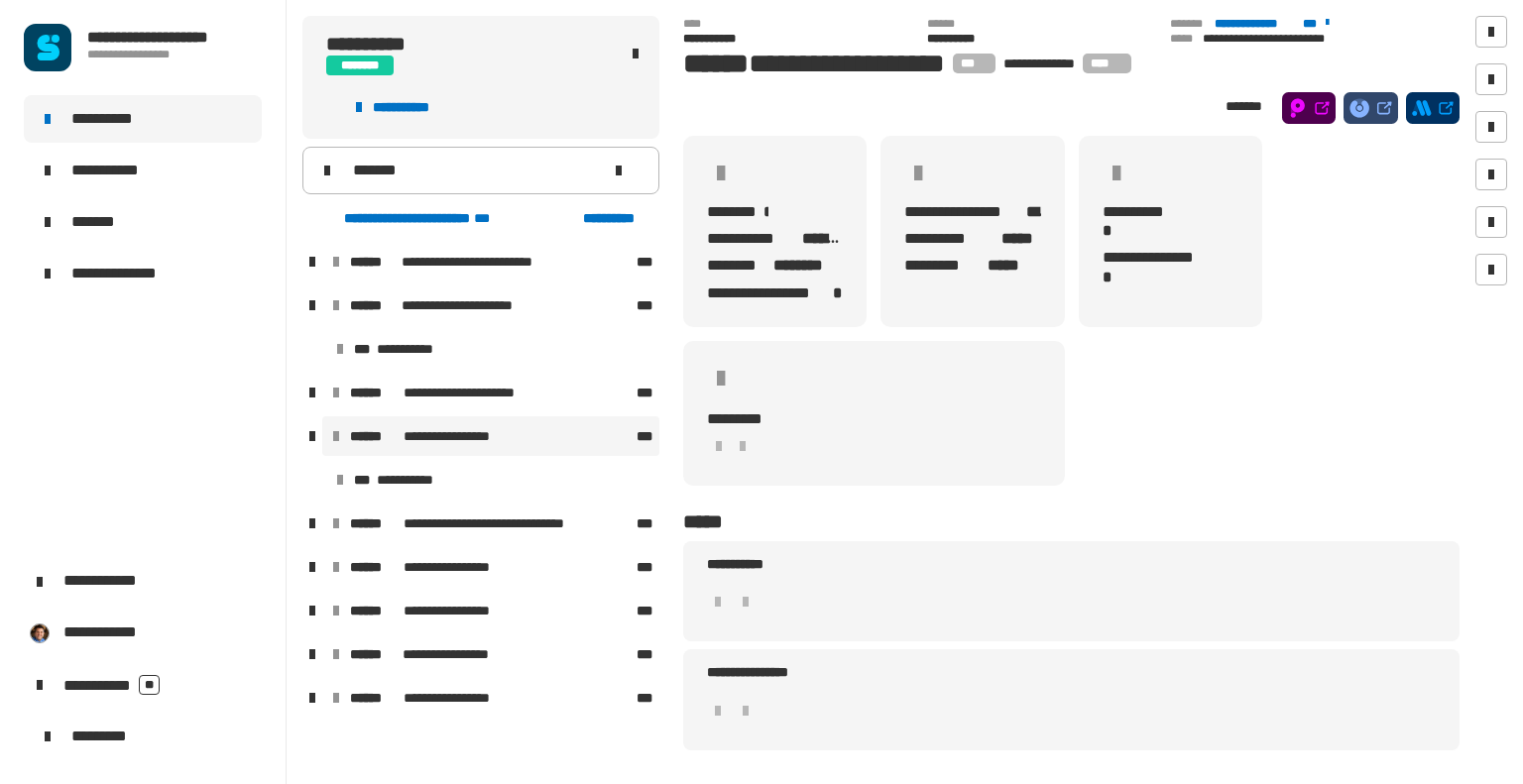 click on "**********" at bounding box center (795, 840) 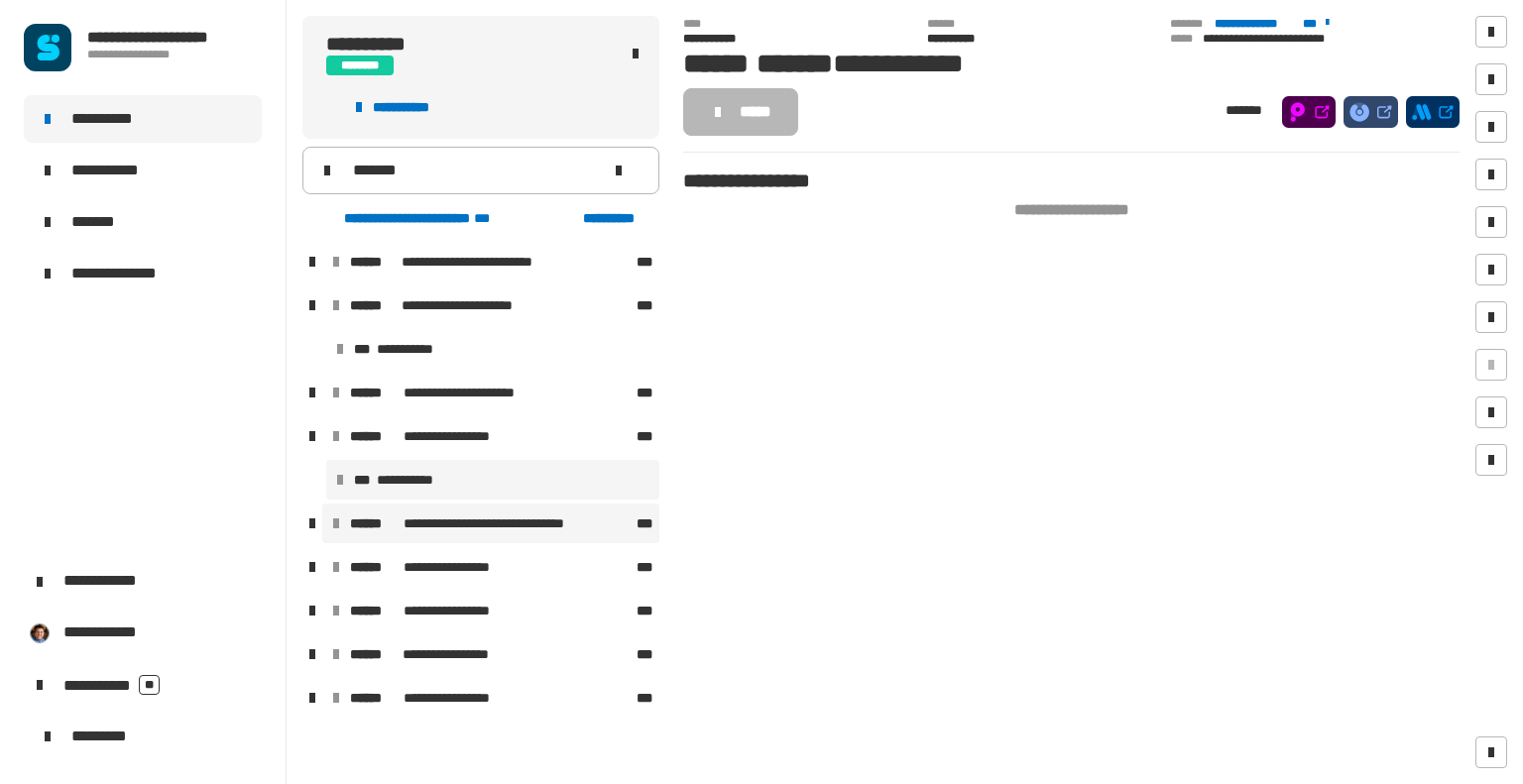 click on "**********" at bounding box center (501, 523) 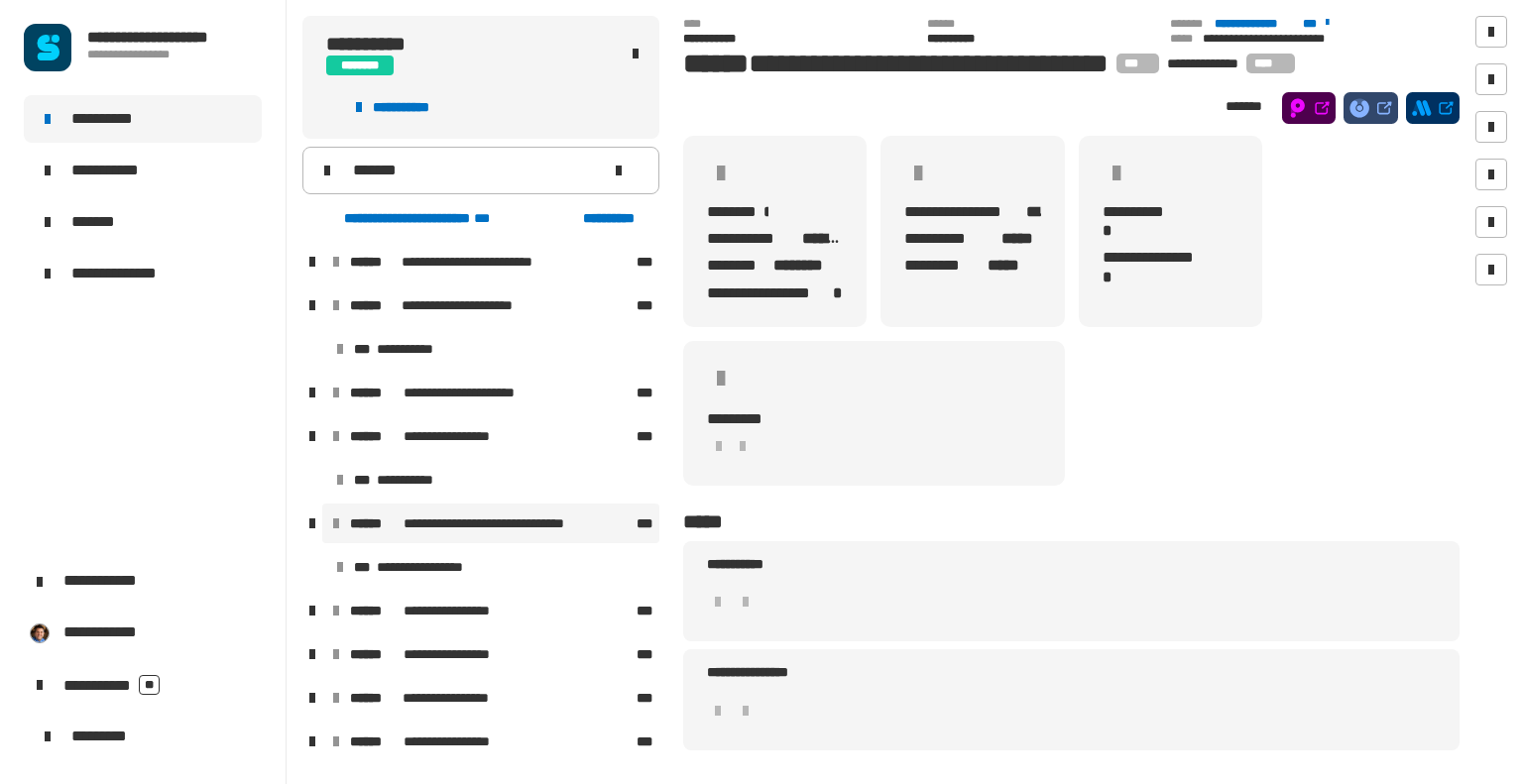 click on "**********" at bounding box center [816, 840] 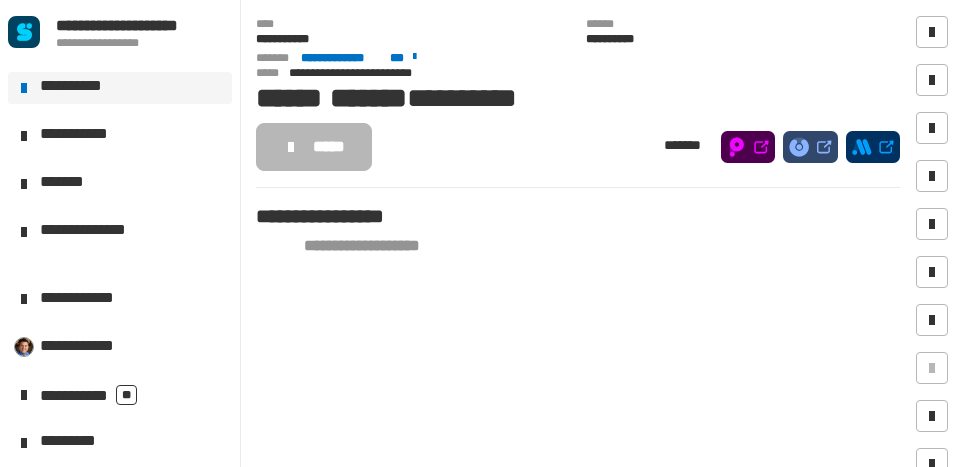 scroll, scrollTop: 0, scrollLeft: 0, axis: both 